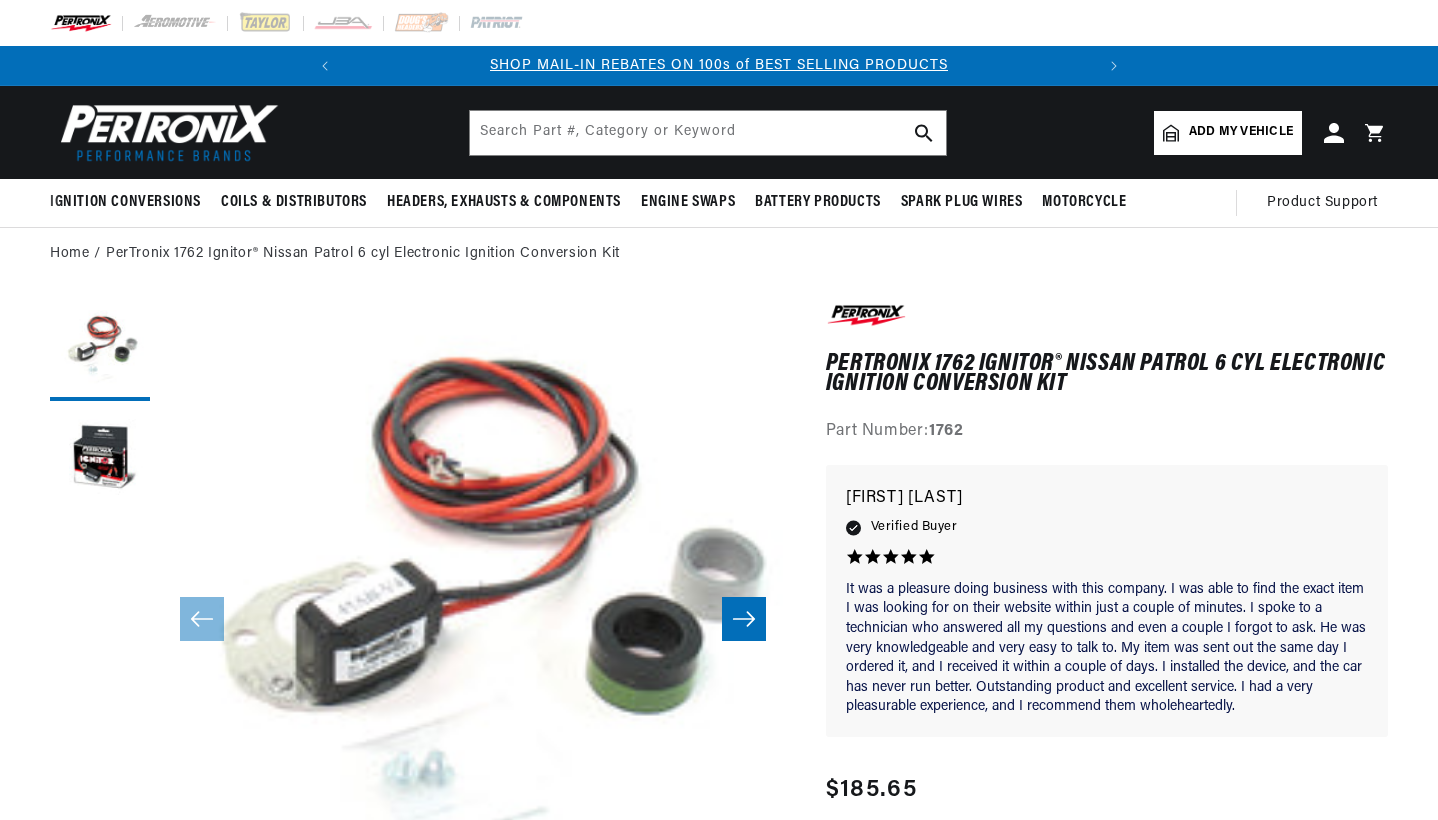 scroll, scrollTop: 0, scrollLeft: 0, axis: both 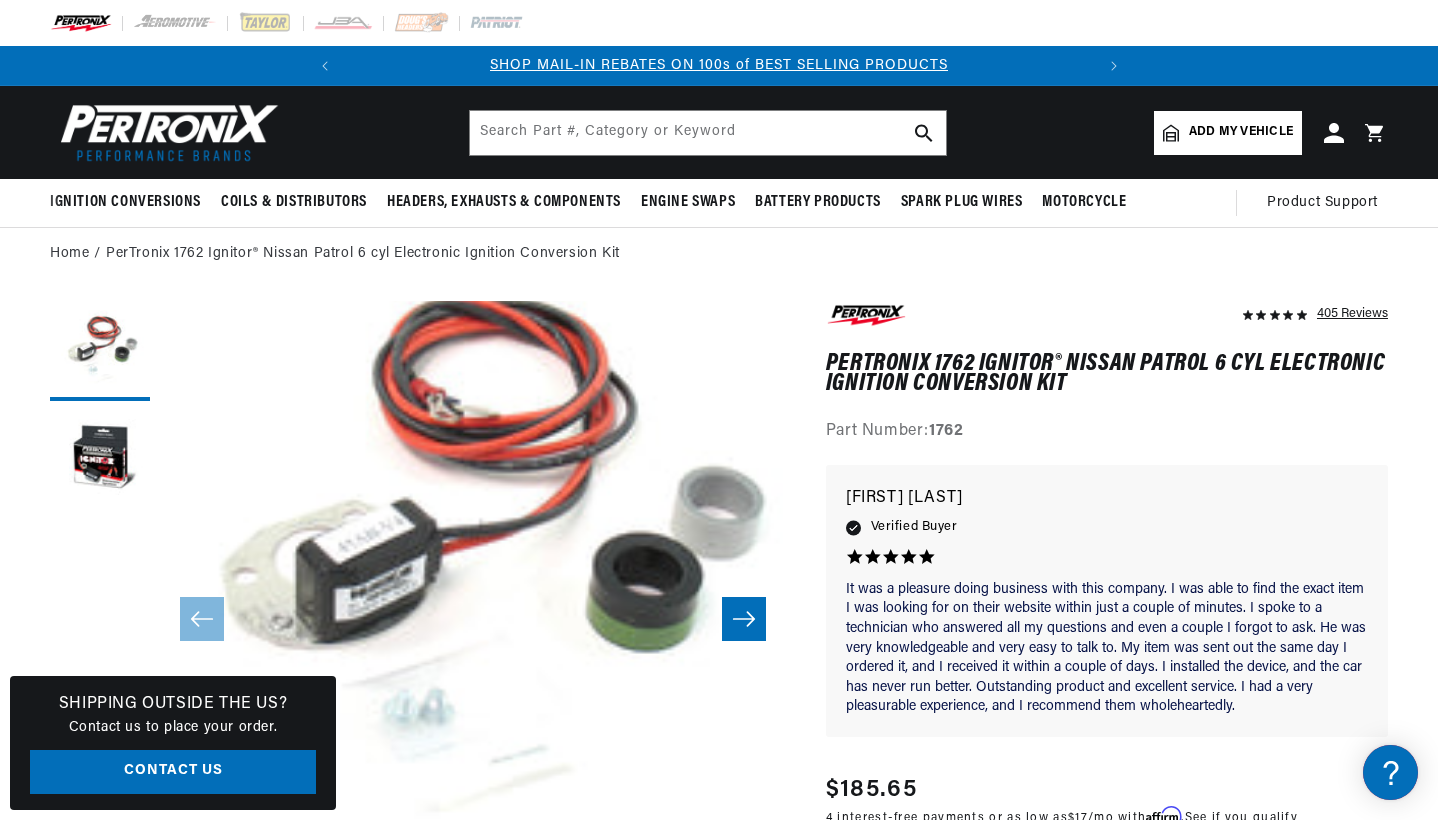 click on "Part Number:  1762" at bounding box center [1107, 432] 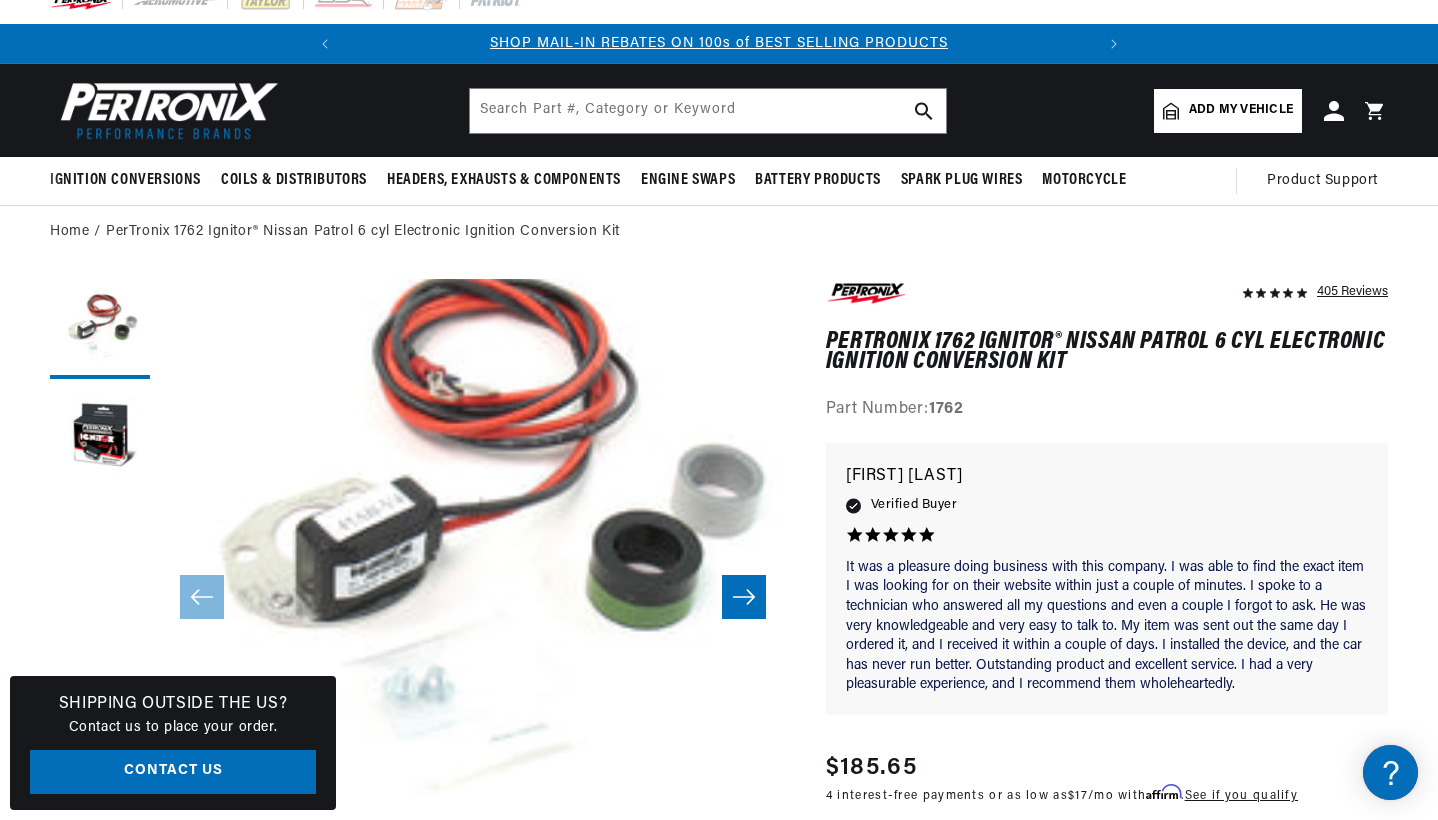 scroll, scrollTop: 28, scrollLeft: 0, axis: vertical 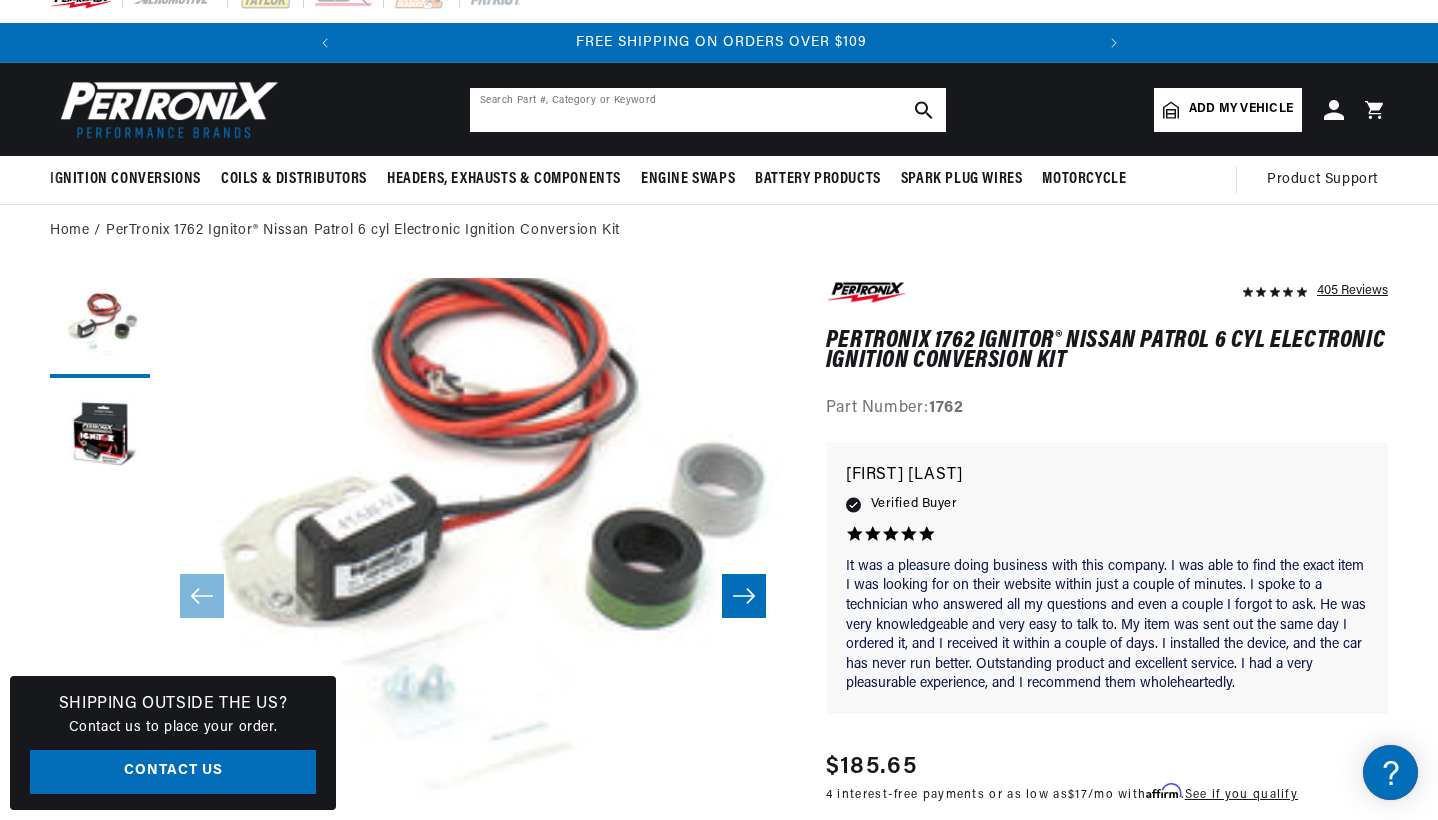 click at bounding box center [708, 110] 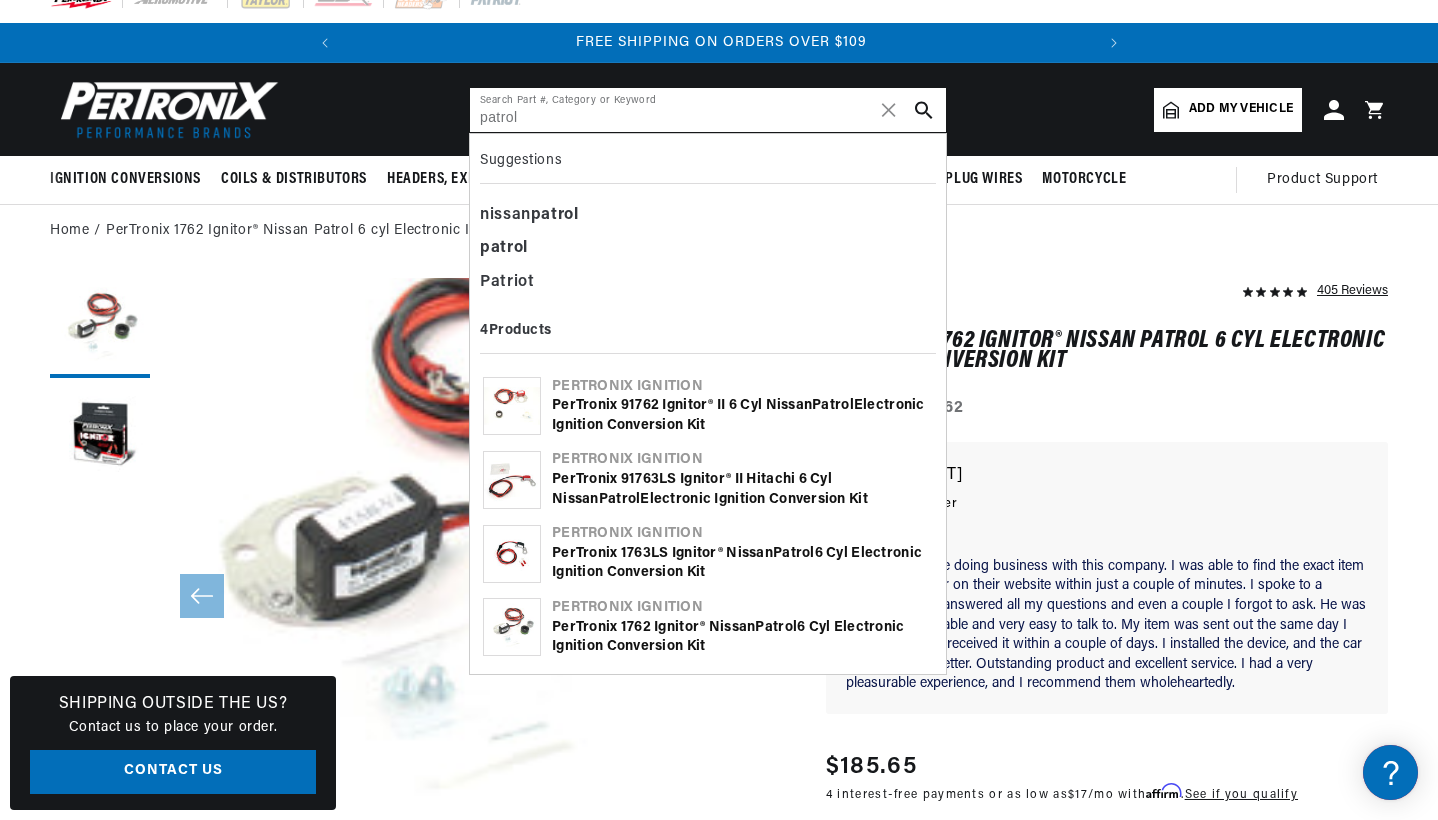 type on "patrol" 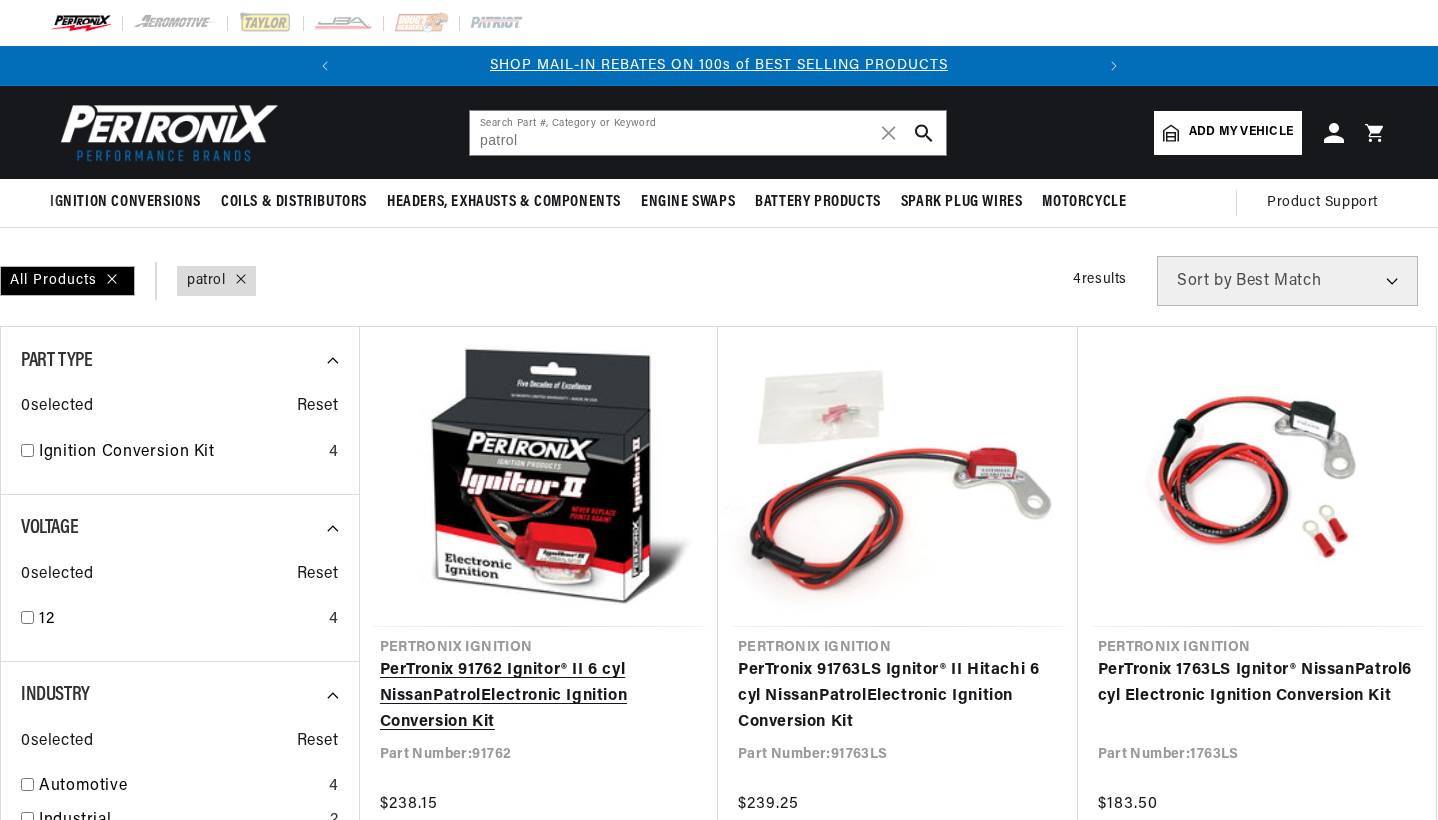 scroll, scrollTop: 0, scrollLeft: 0, axis: both 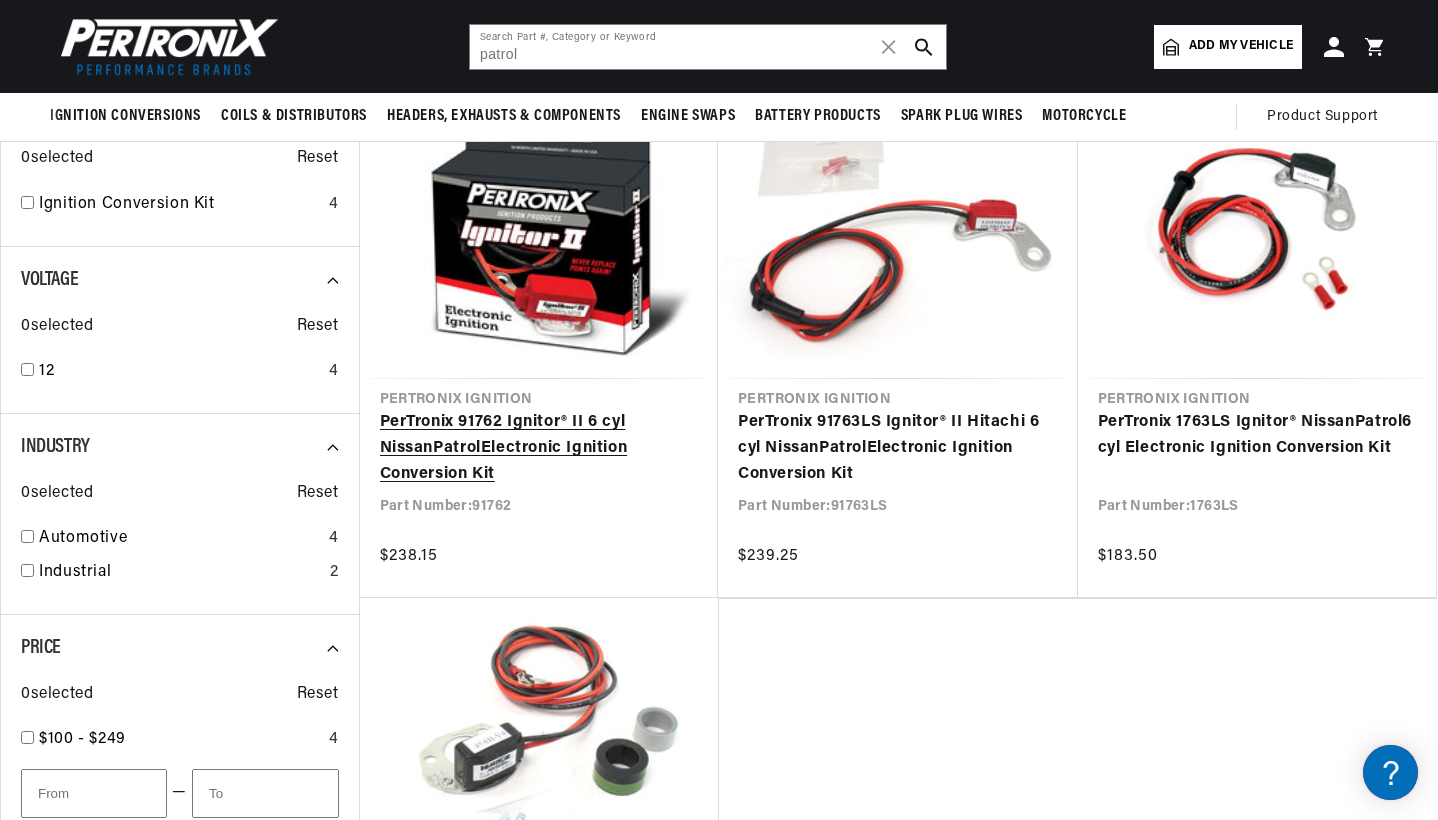 click on "PerTronix 91762 Ignitor® II 6 cyl Nissan  Patrol  Electronic Ignition Conversion Kit" at bounding box center [539, 448] 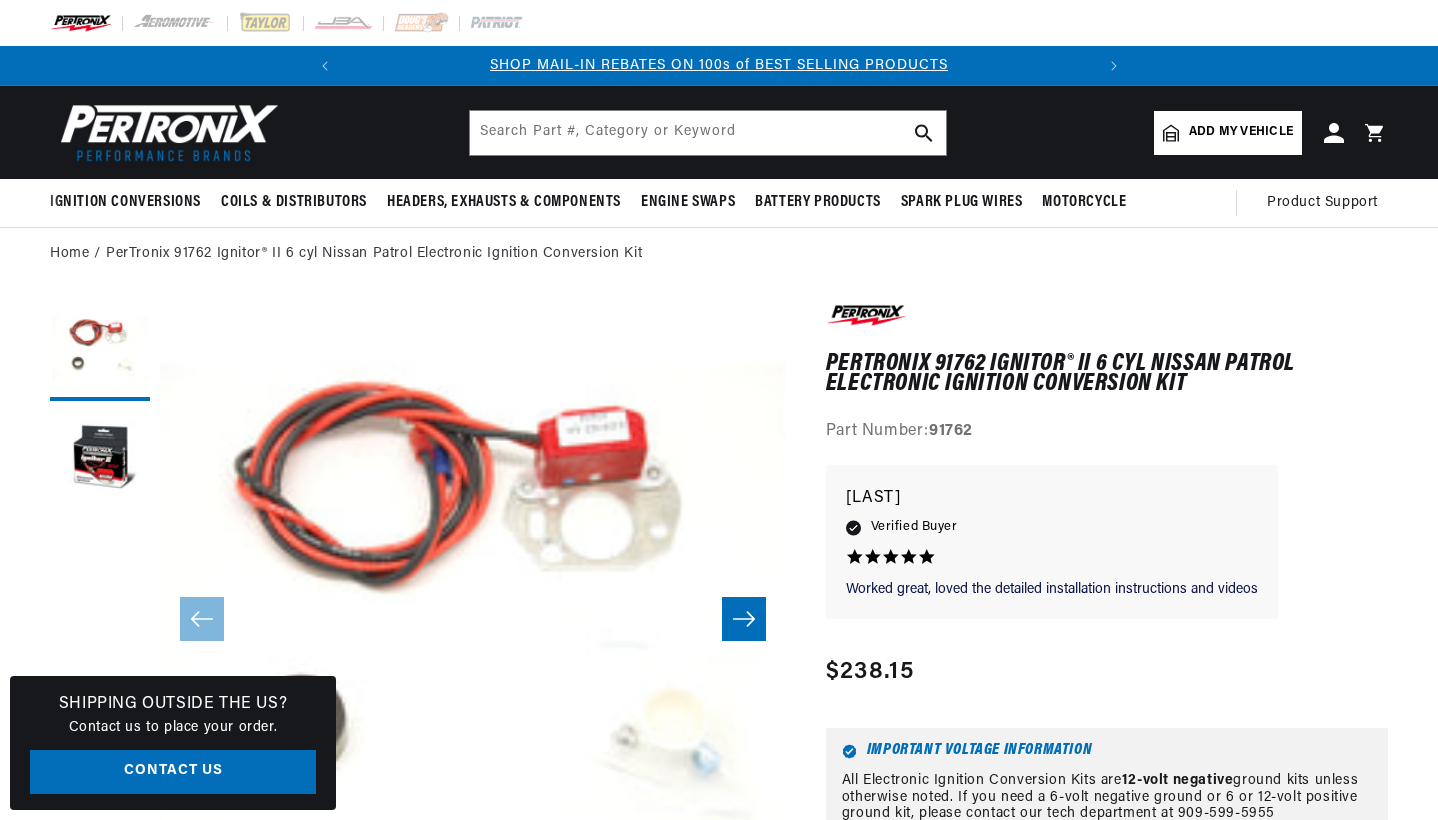 scroll, scrollTop: 0, scrollLeft: 0, axis: both 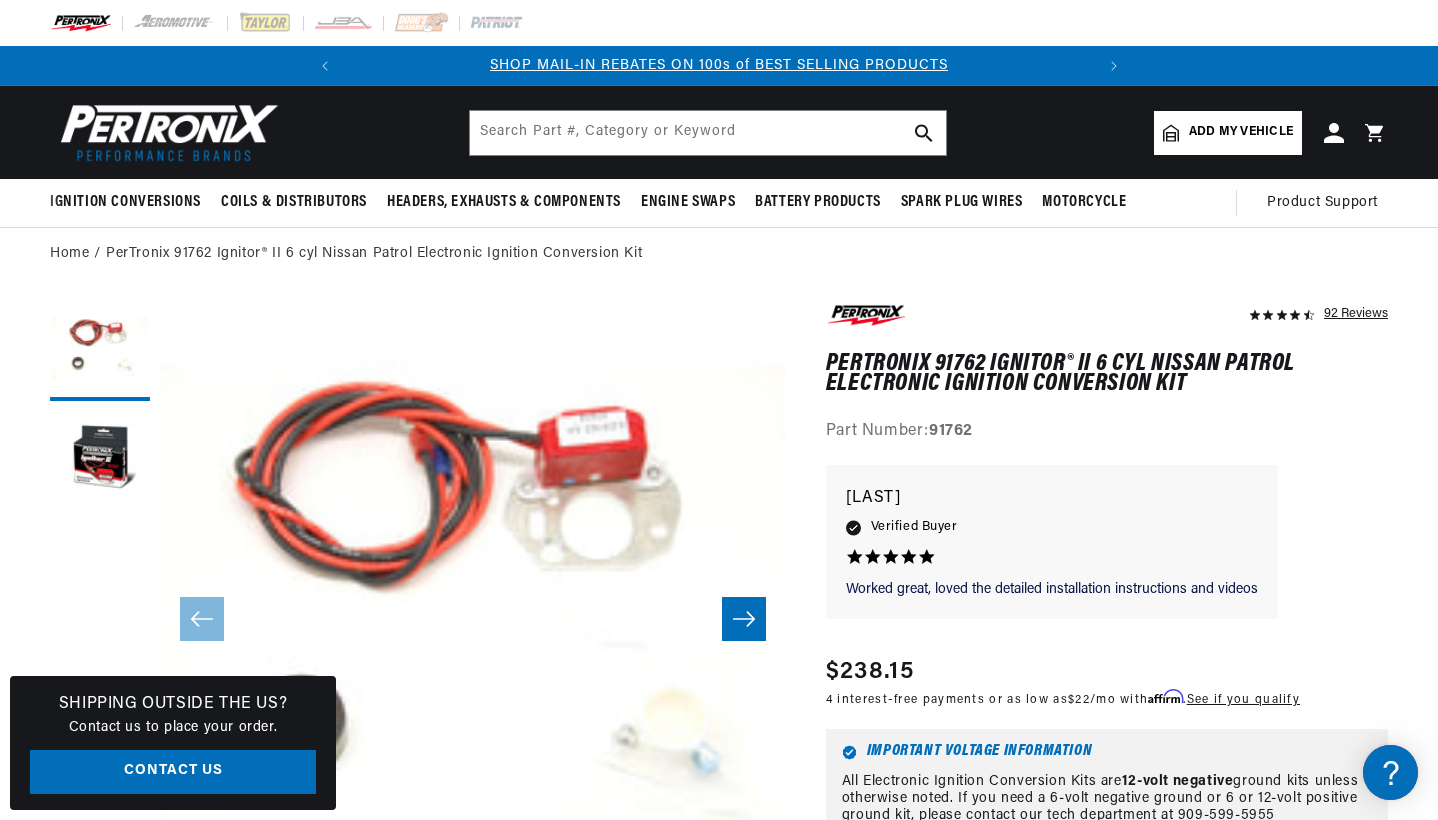 click on "Open media 1 in modal" at bounding box center [97, 989] 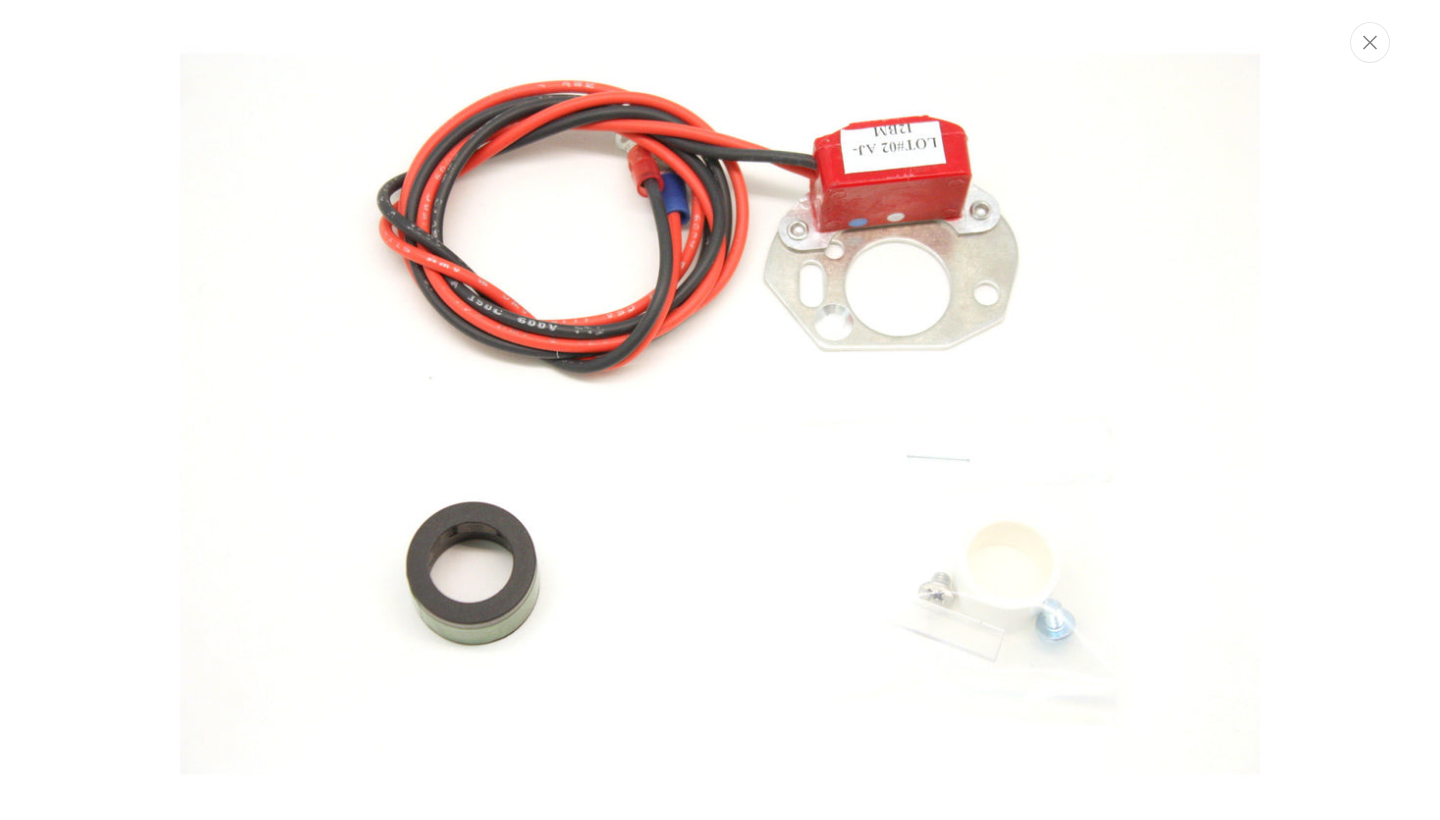 scroll, scrollTop: 150, scrollLeft: 0, axis: vertical 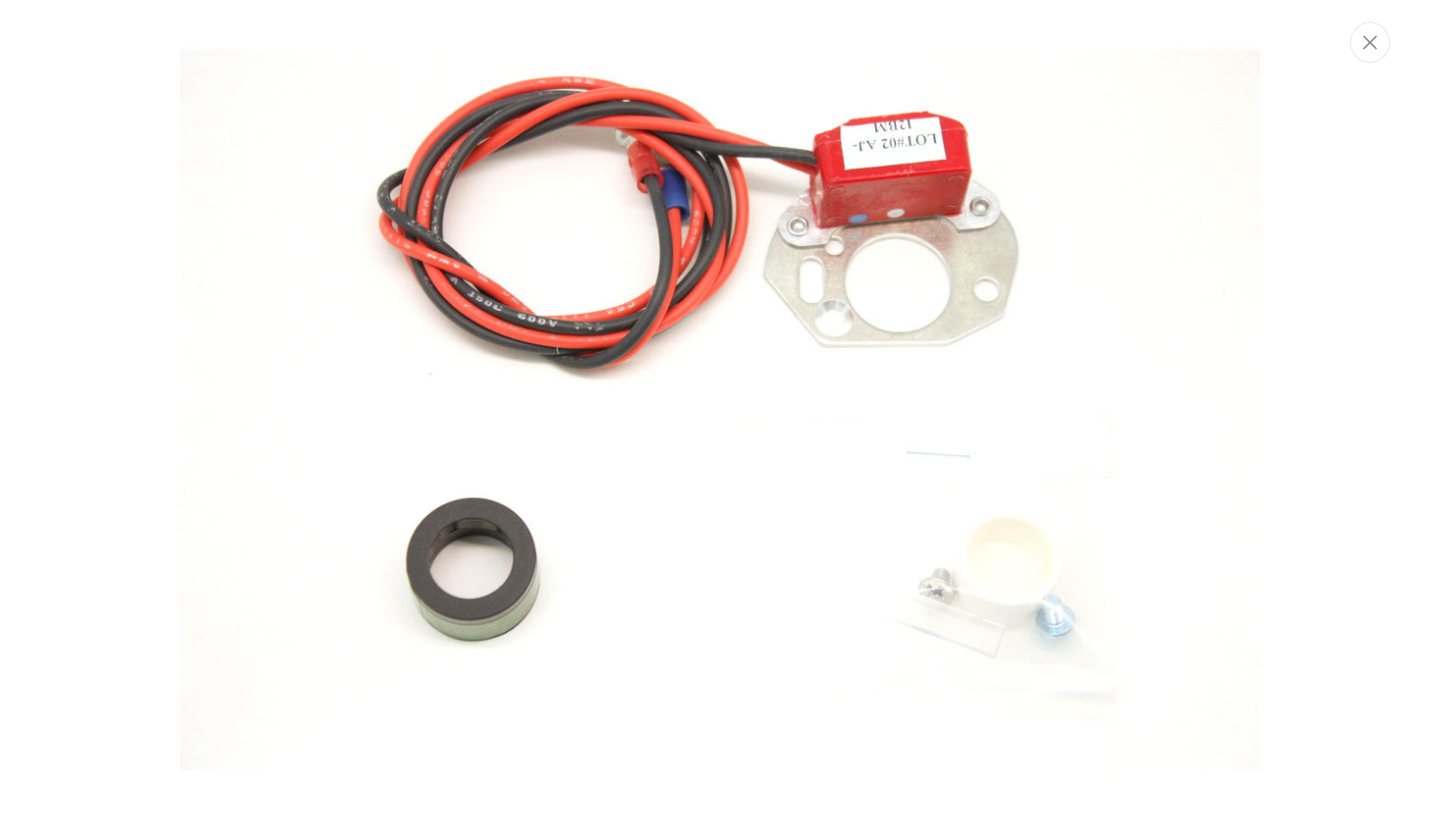 click at bounding box center (720, 410) 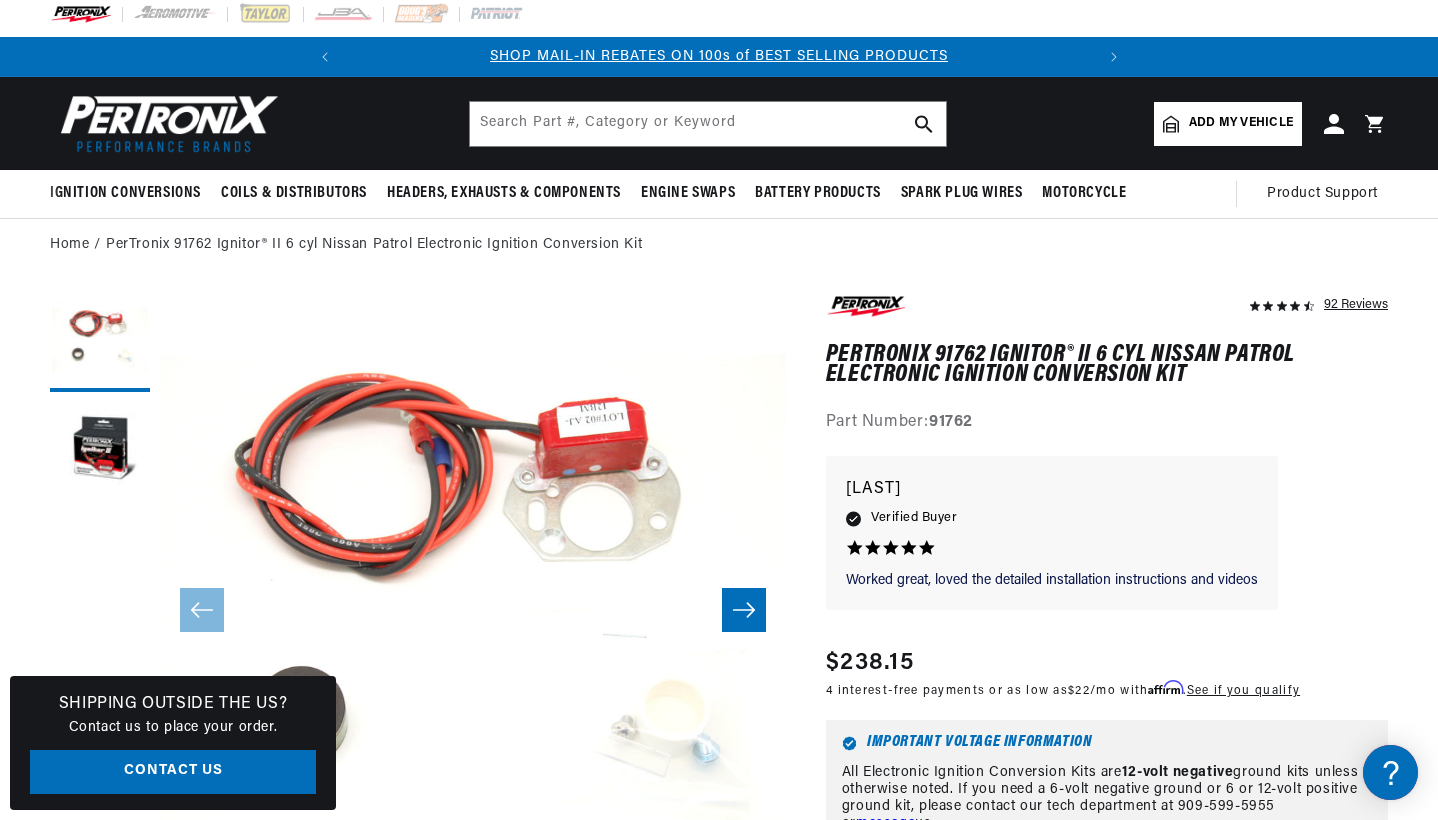 scroll, scrollTop: 429, scrollLeft: 0, axis: vertical 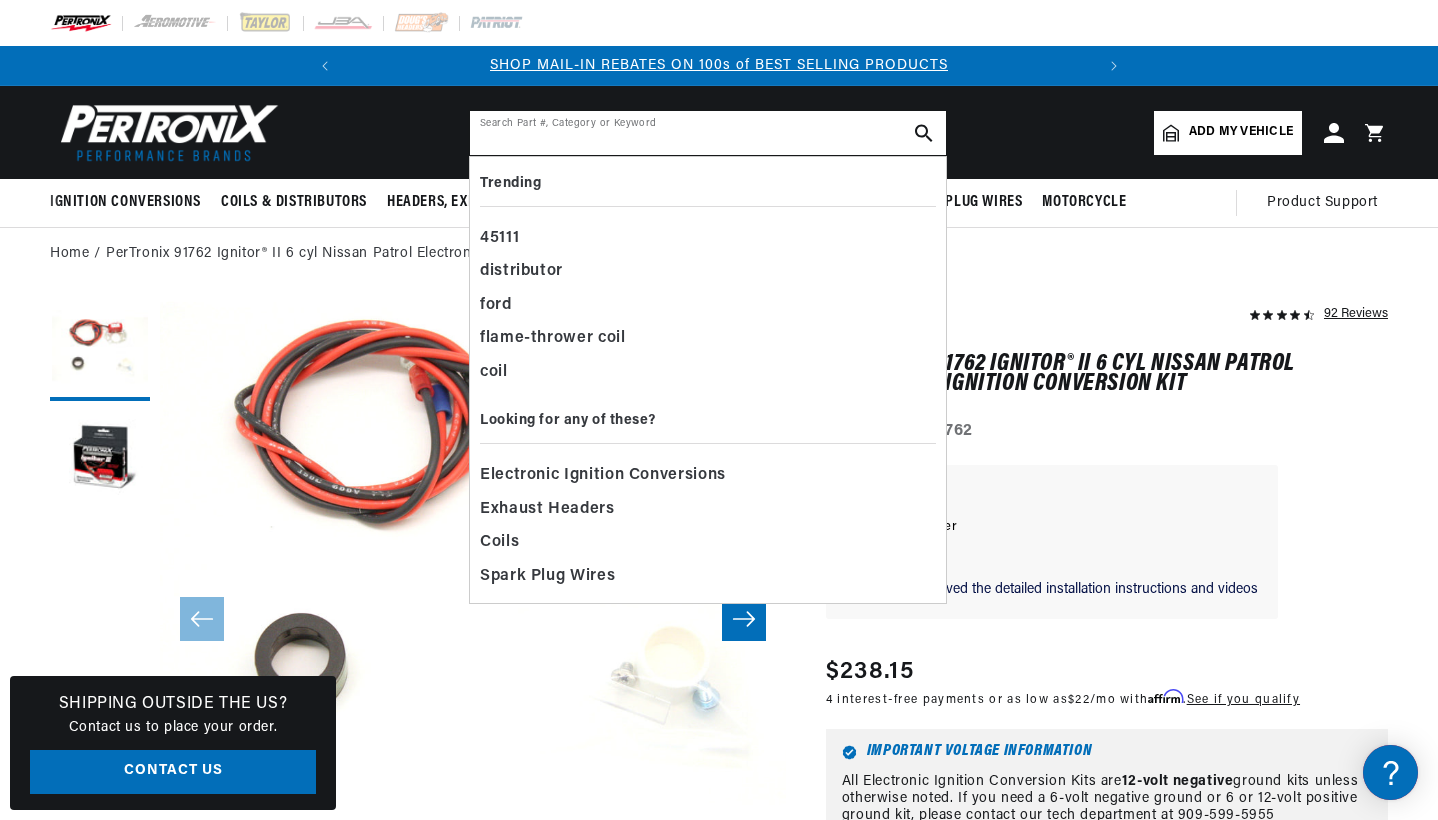 click at bounding box center [708, 133] 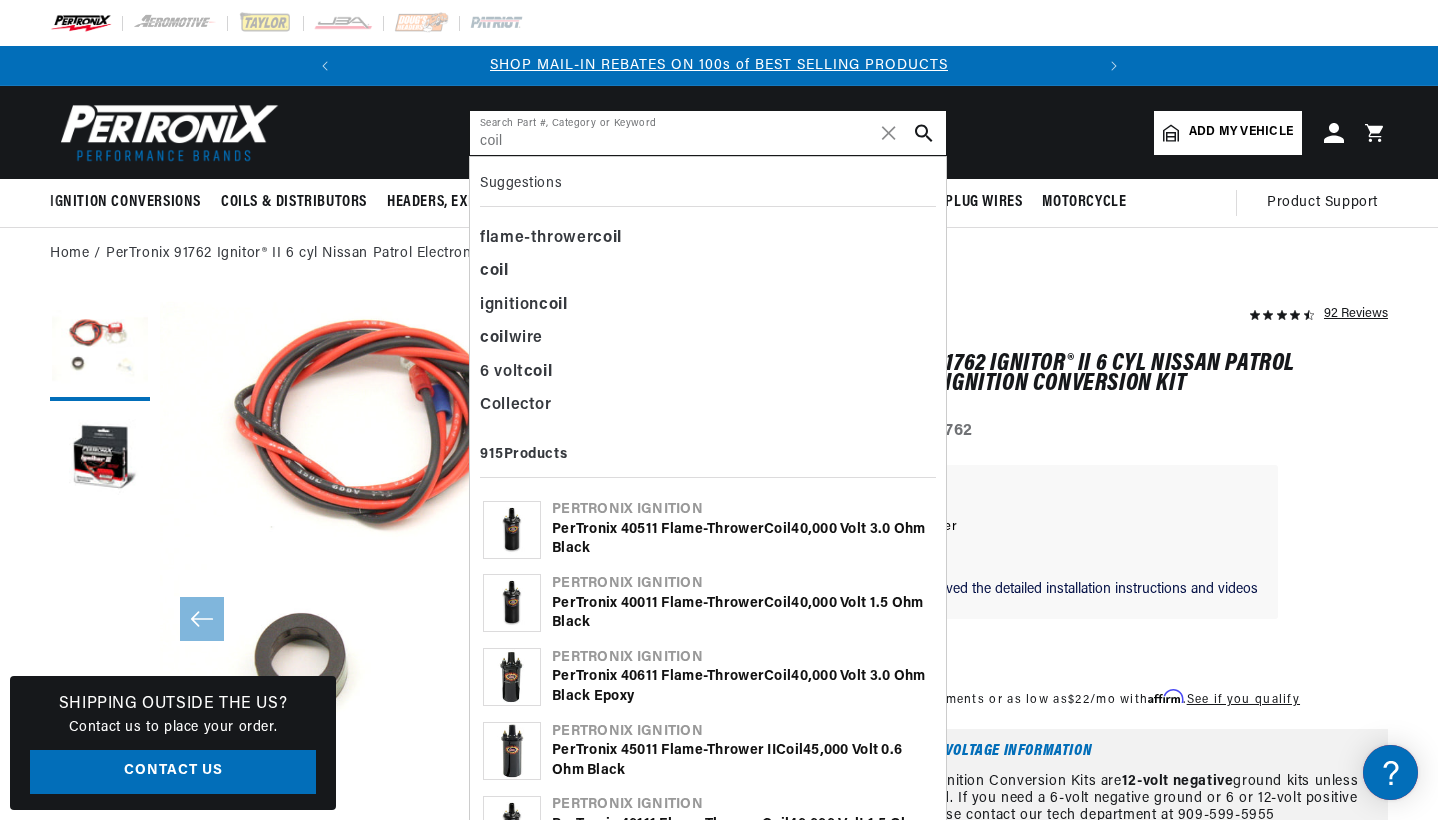 scroll, scrollTop: 0, scrollLeft: 747, axis: horizontal 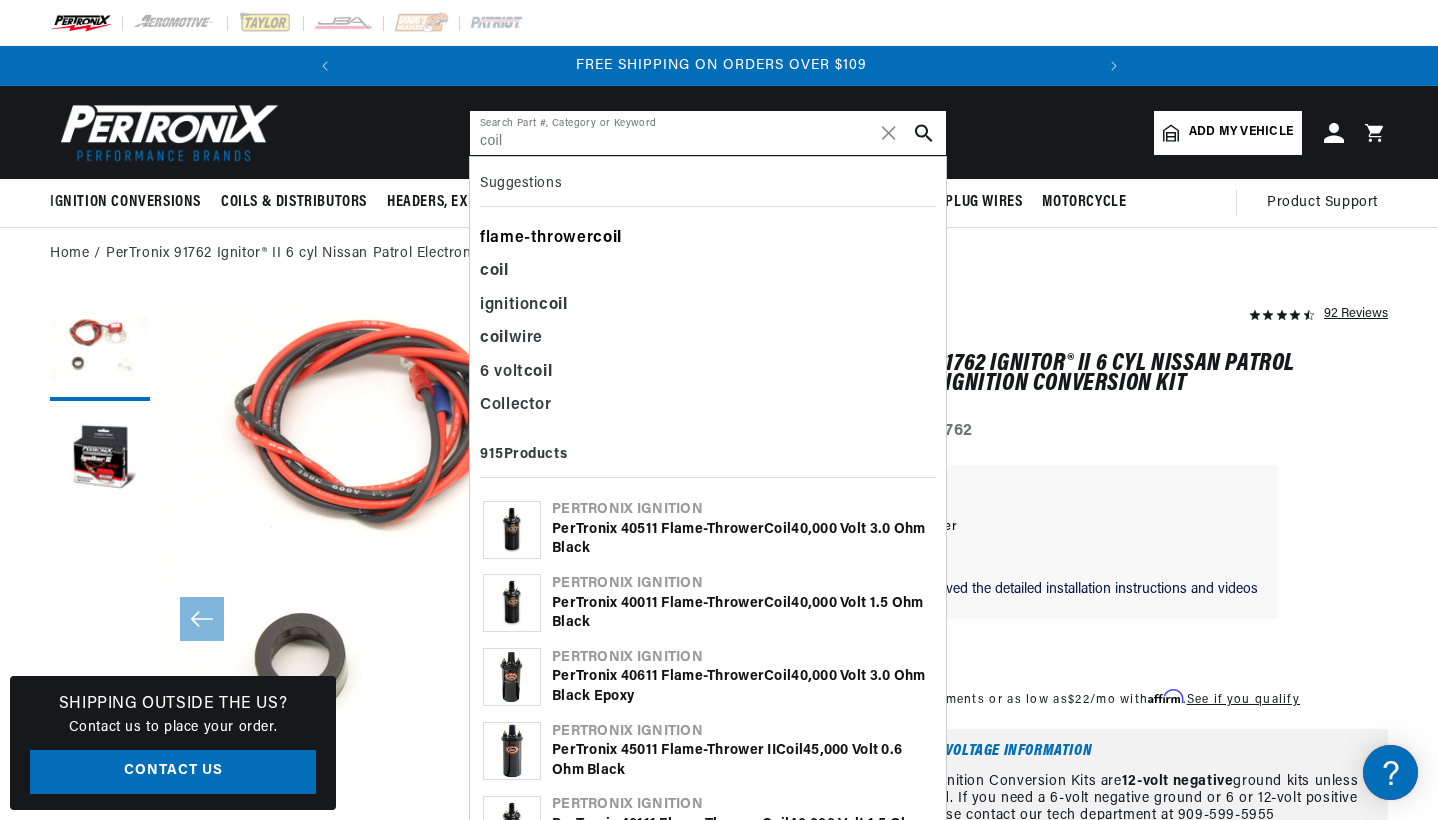 type on "coil" 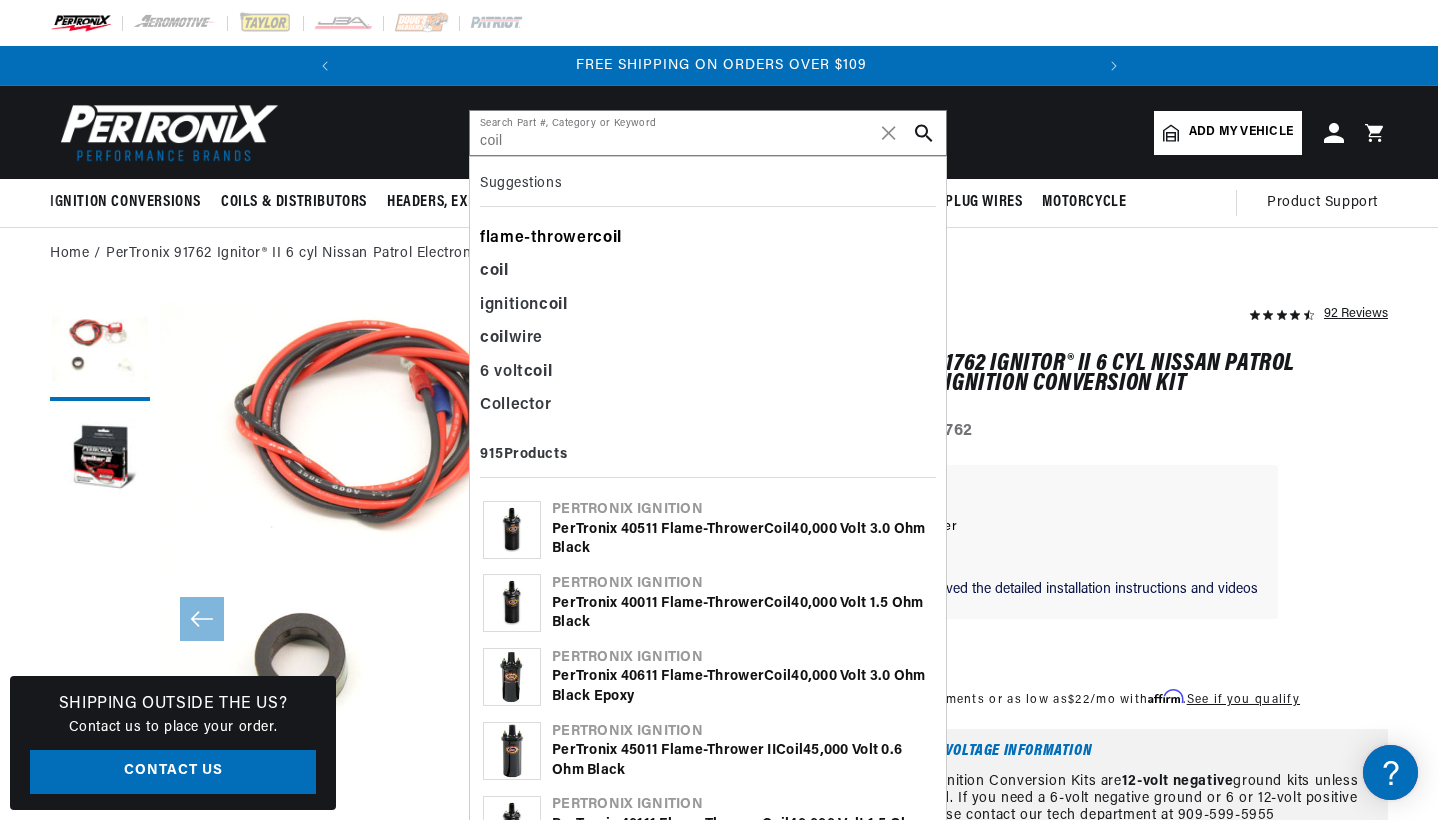 click on "flame-thrower  coil" at bounding box center (708, 239) 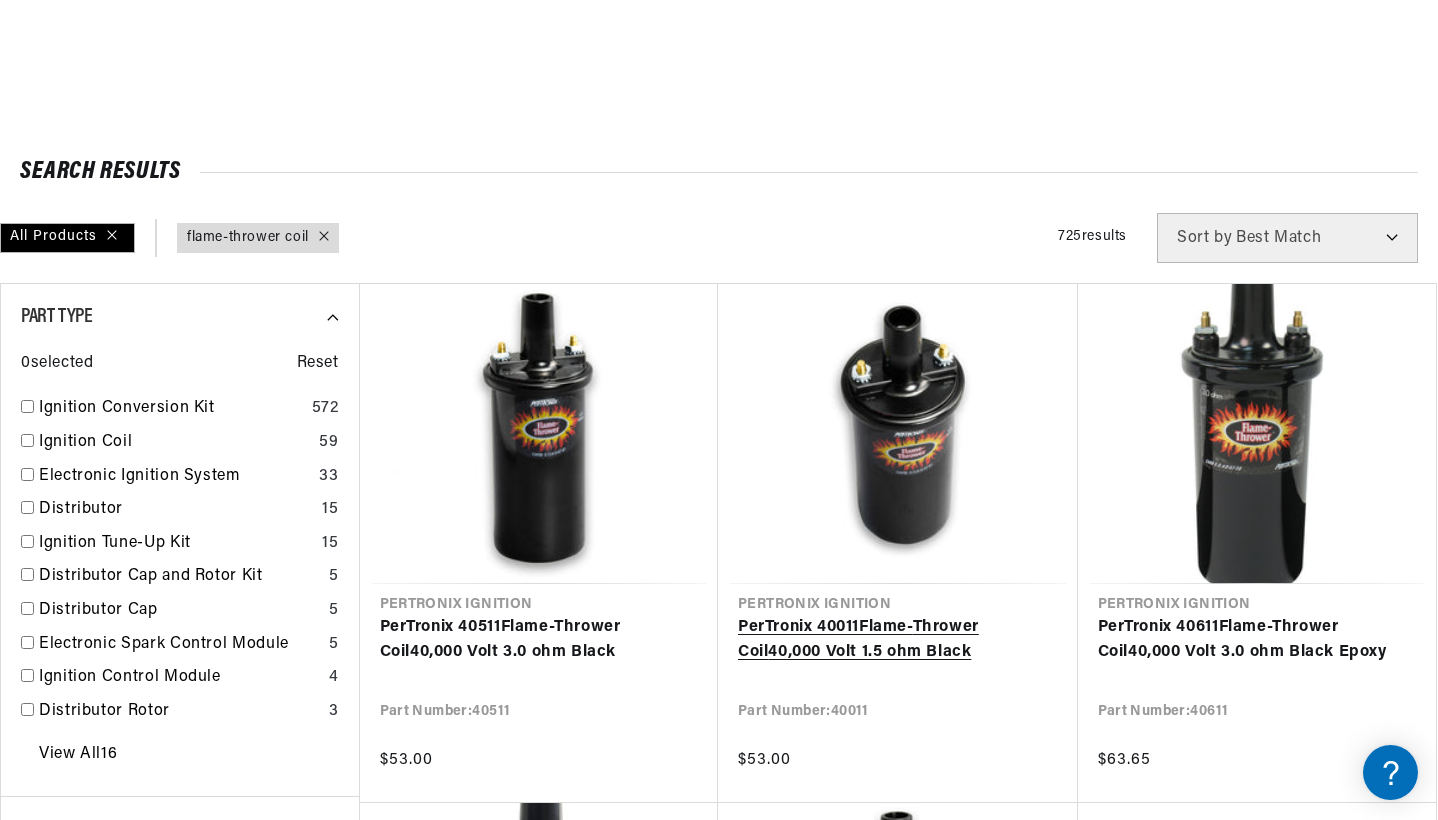 scroll, scrollTop: 773, scrollLeft: 0, axis: vertical 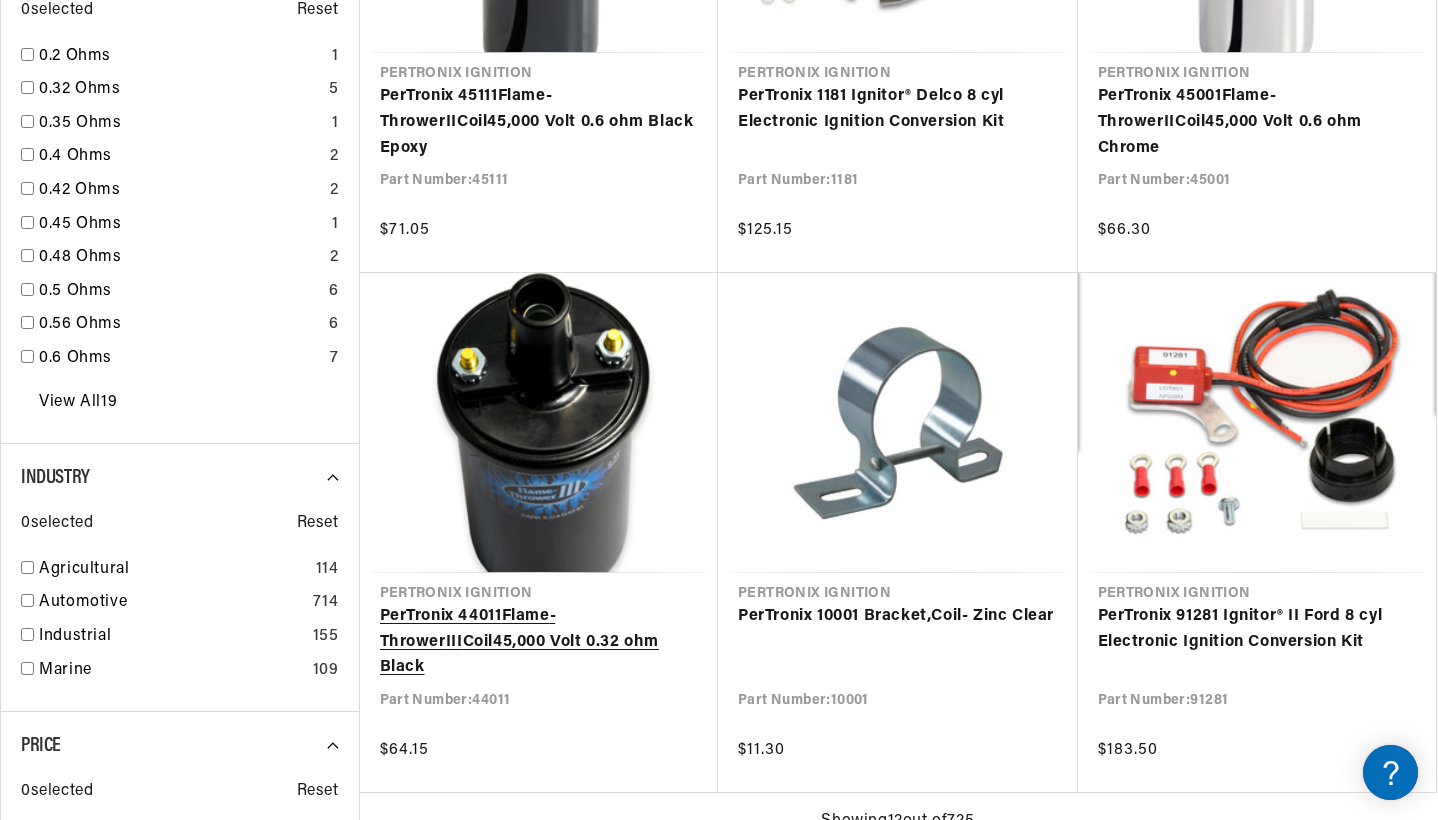 click on "PerTronix 44011  Flame - Thrower  III  Coil  45,000 Volt 0.32 ohm Black" at bounding box center [539, 642] 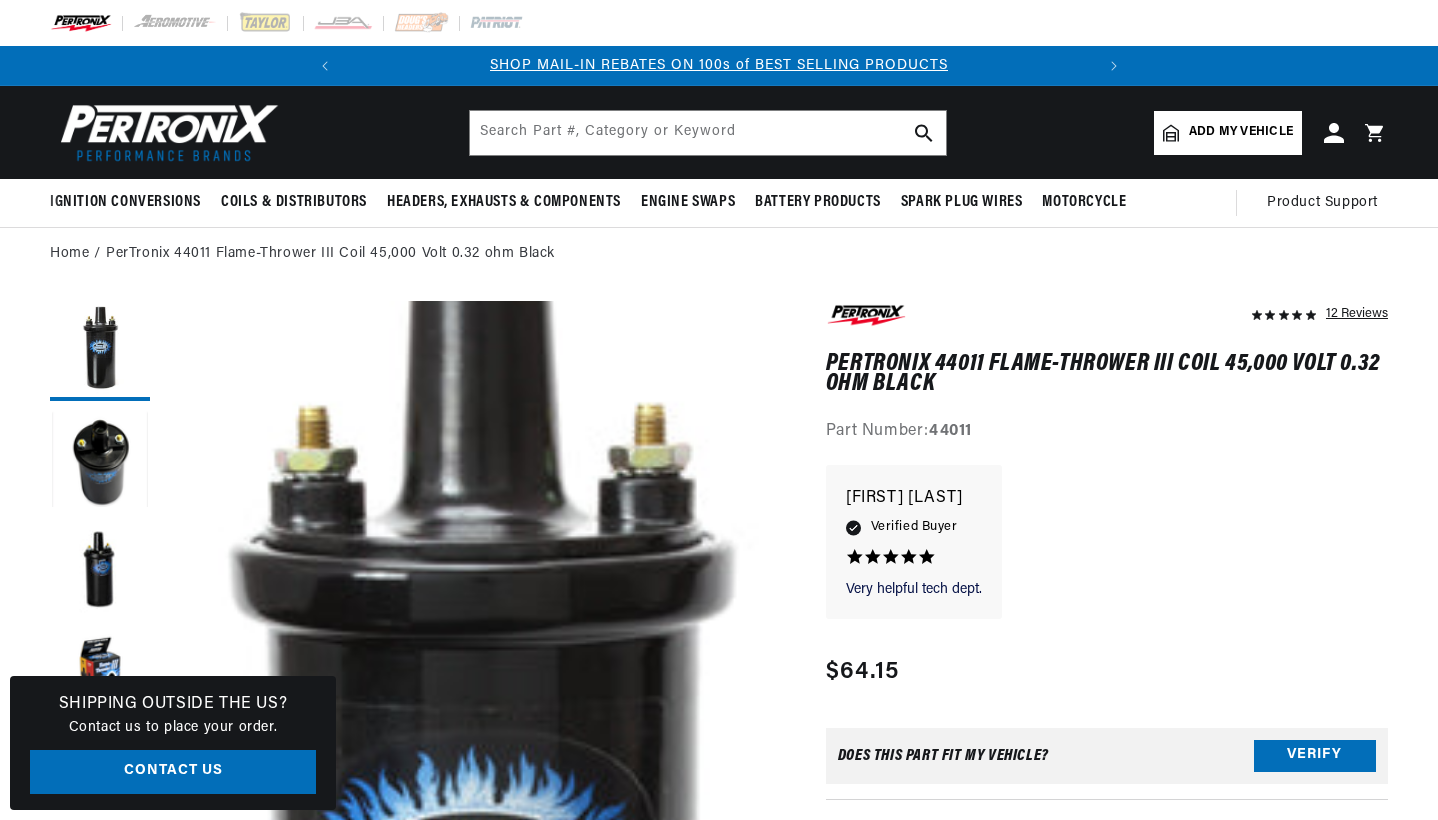 scroll, scrollTop: 0, scrollLeft: 0, axis: both 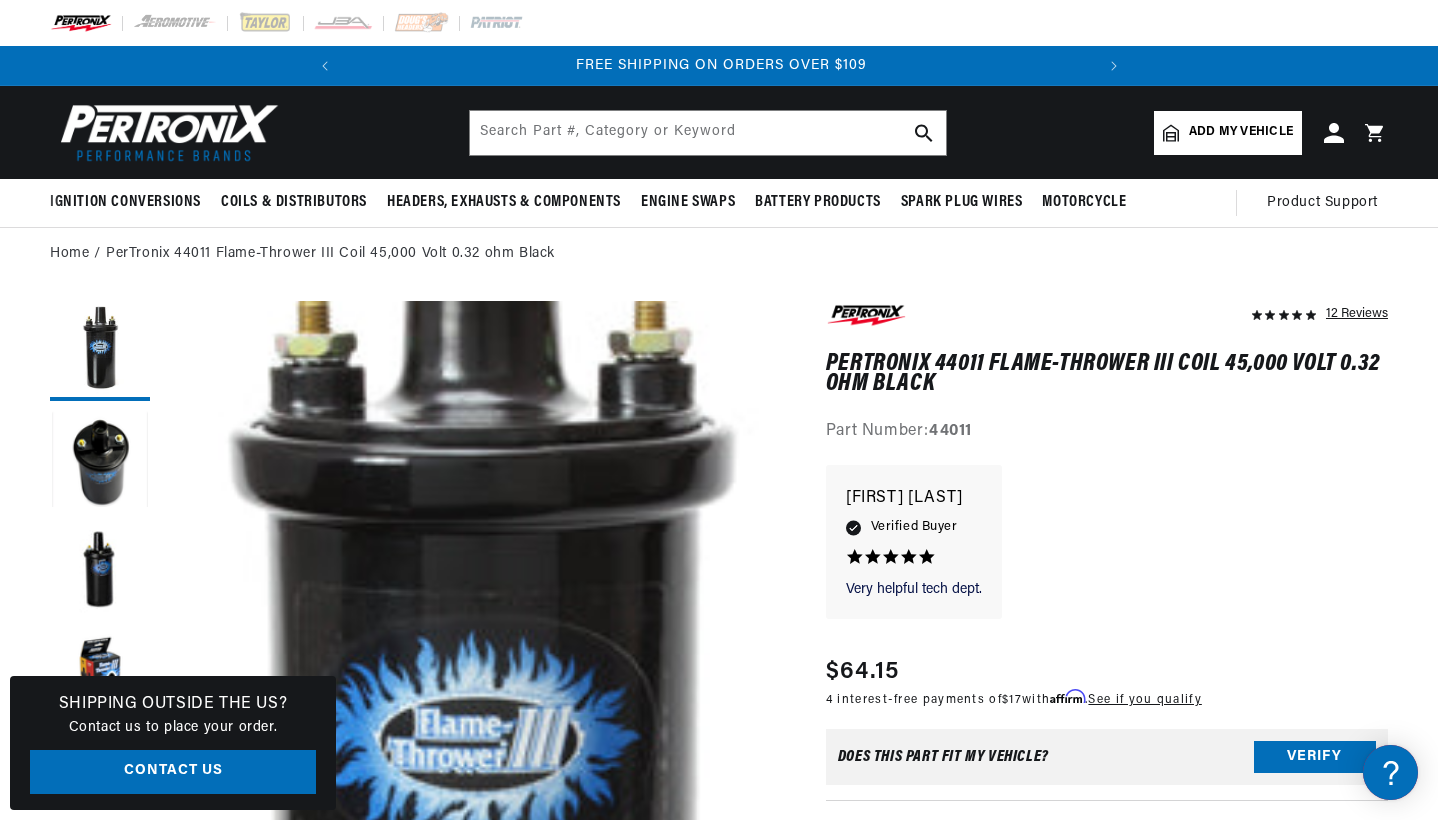 click on "BETTER SEARCH RESULTS Add your vehicle's year, make, and model to find parts best suited to you.
Ignition Conversions
Back
Ignition Conversions
Ignitor© Ignitor© II" at bounding box center (719, 132) 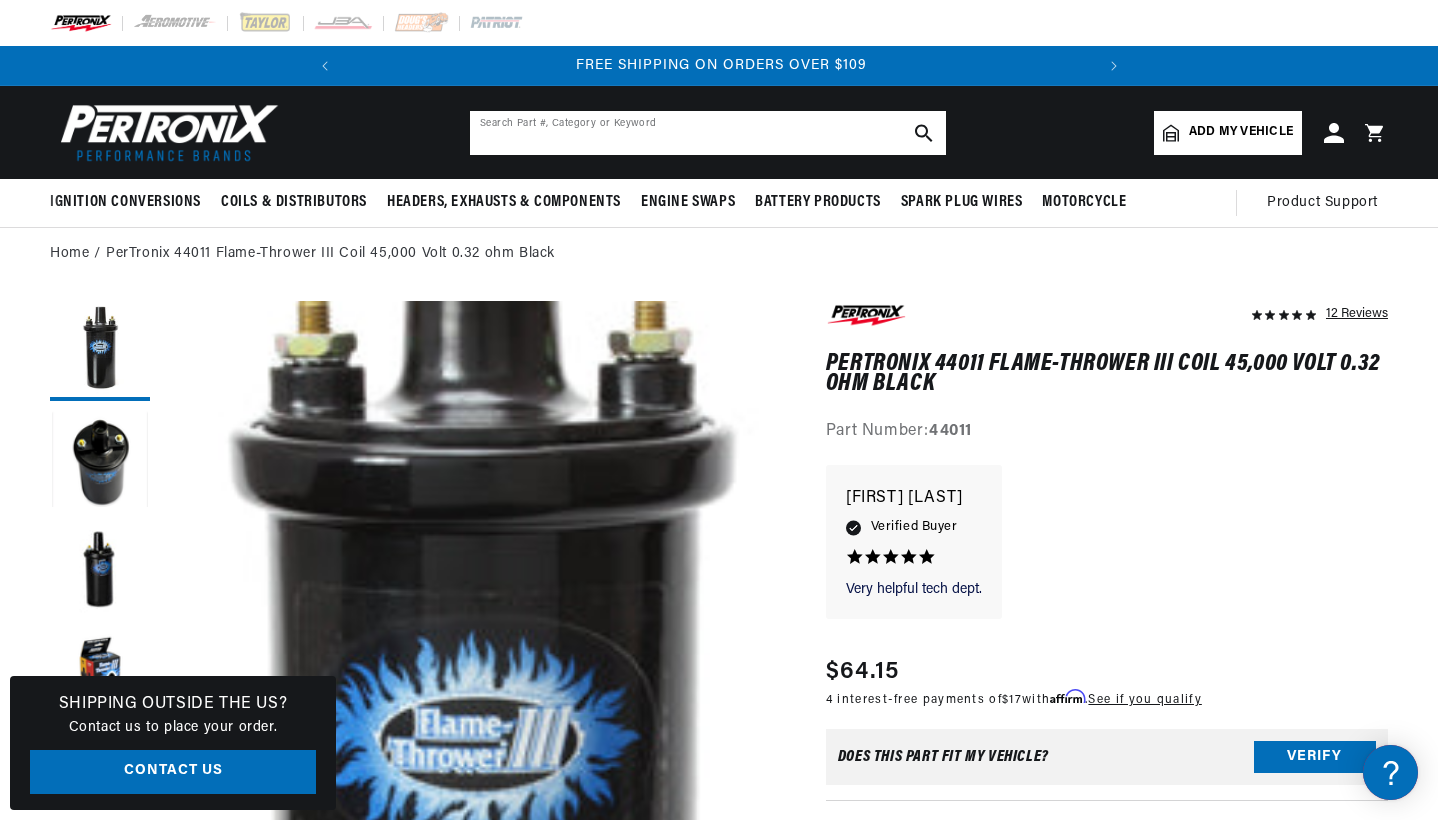 click at bounding box center [708, 133] 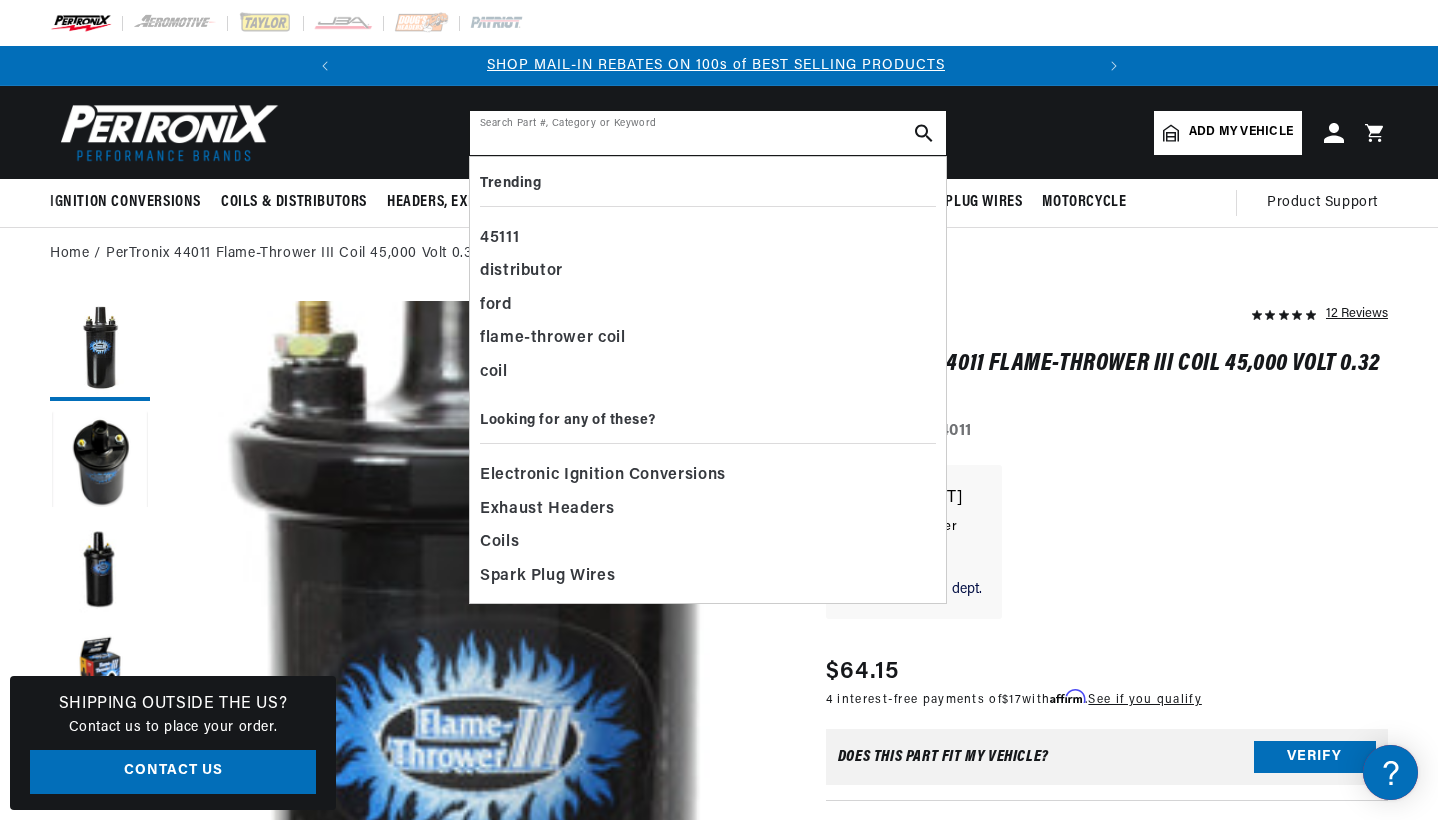 scroll, scrollTop: 0, scrollLeft: 0, axis: both 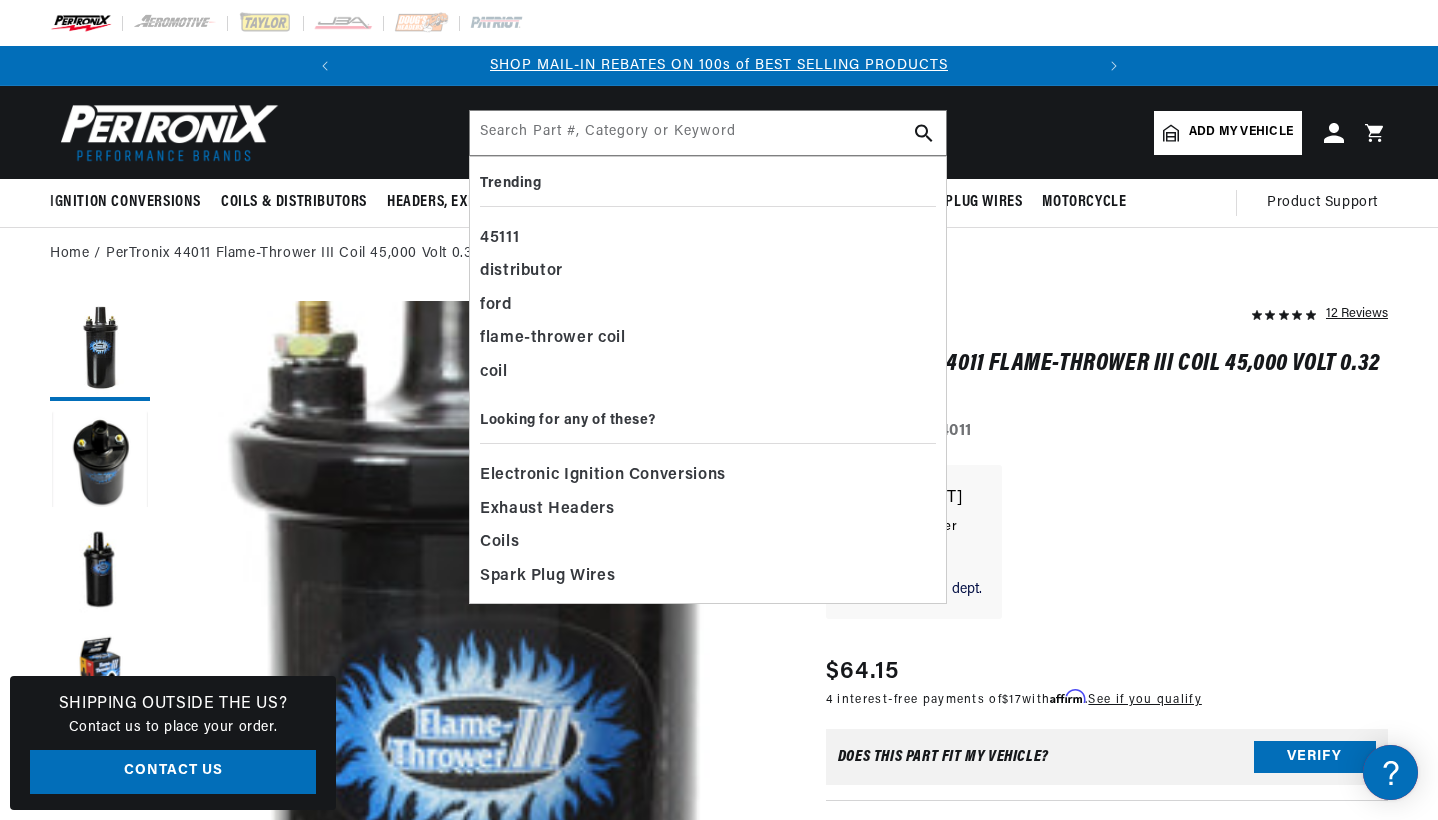 click at bounding box center (165, 132) 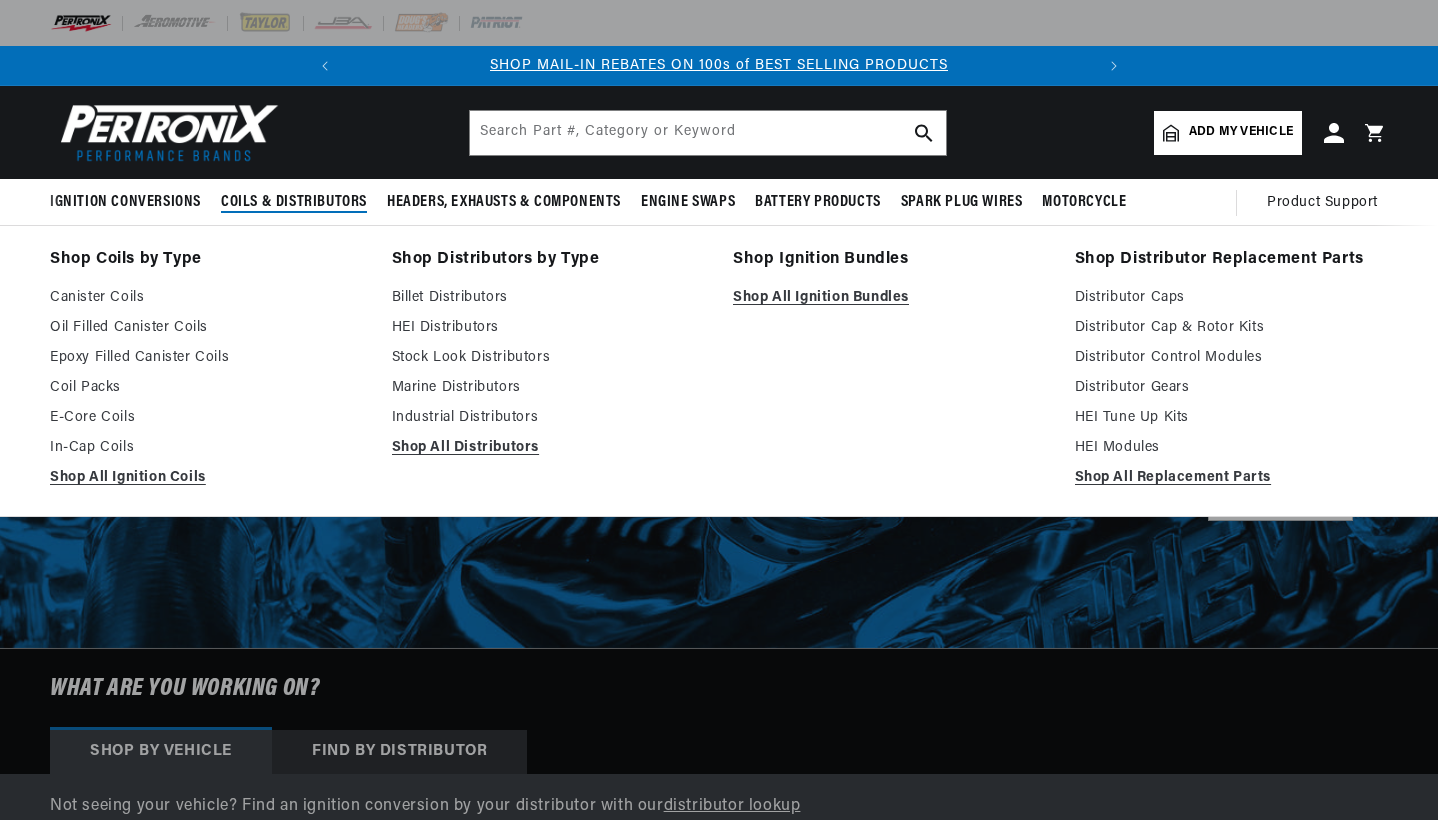 scroll, scrollTop: 0, scrollLeft: 0, axis: both 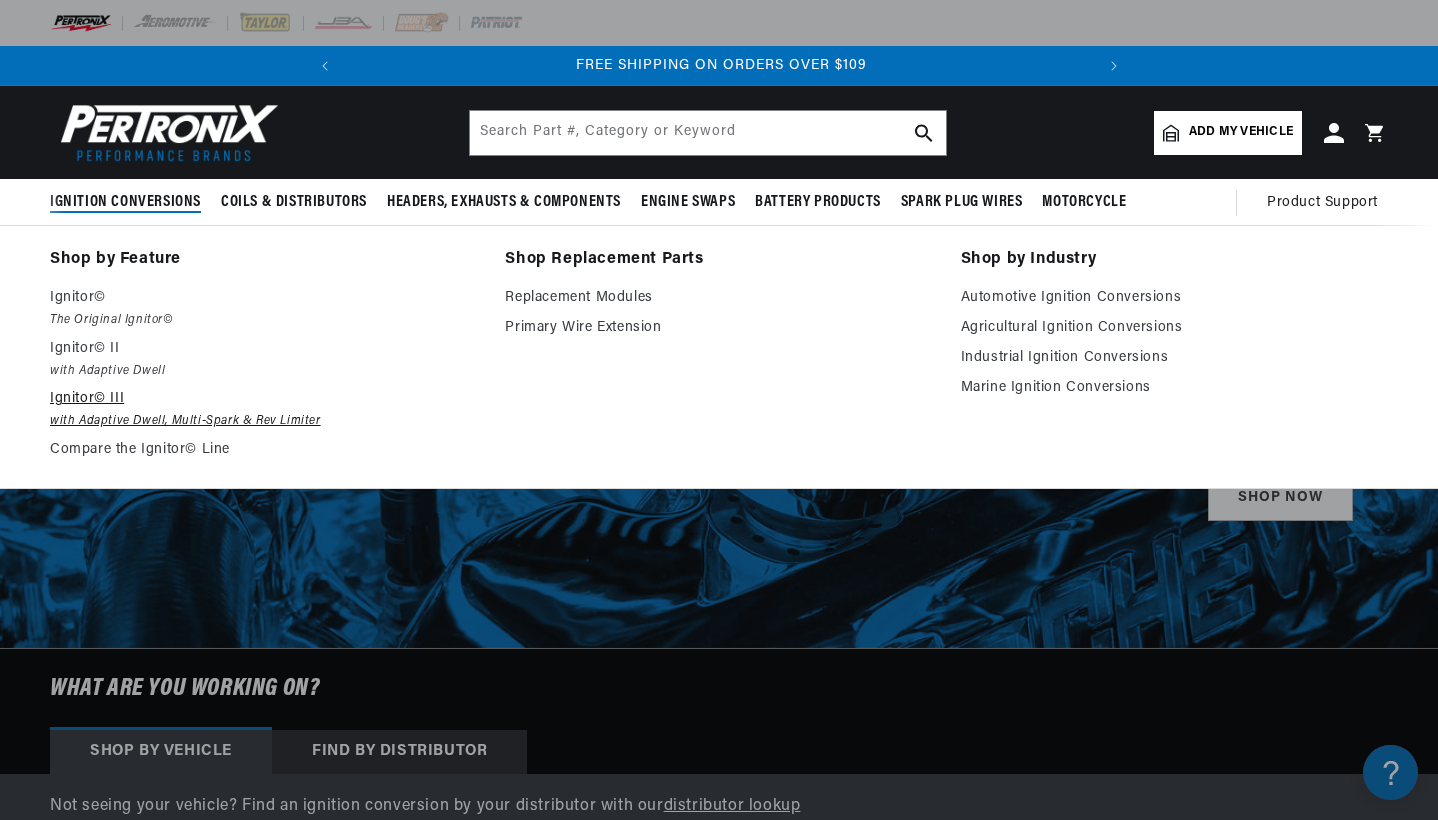 click on "with Adaptive Dwell, Multi-Spark & Rev Limiter" at bounding box center [263, 421] 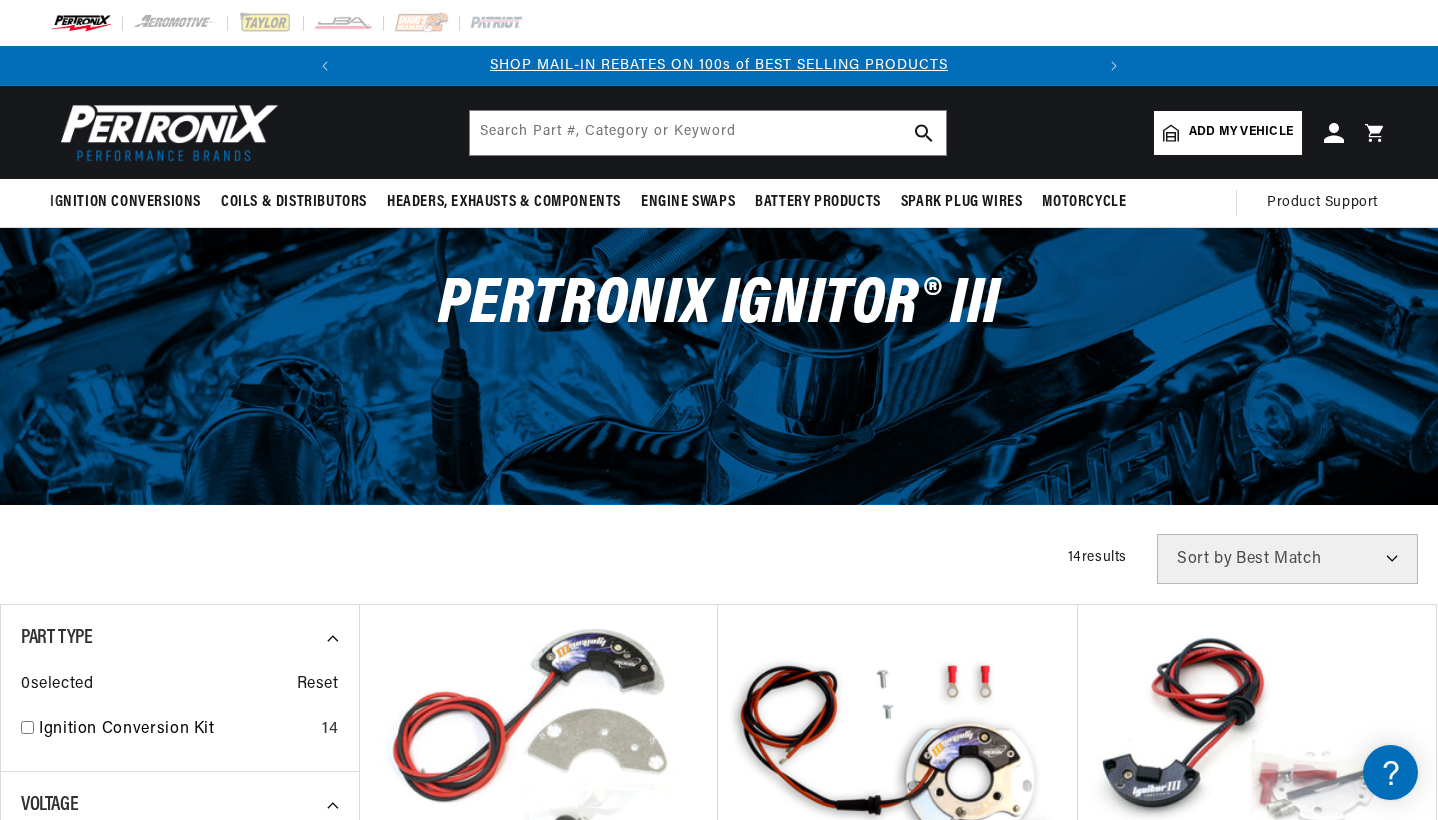 scroll, scrollTop: 448, scrollLeft: 0, axis: vertical 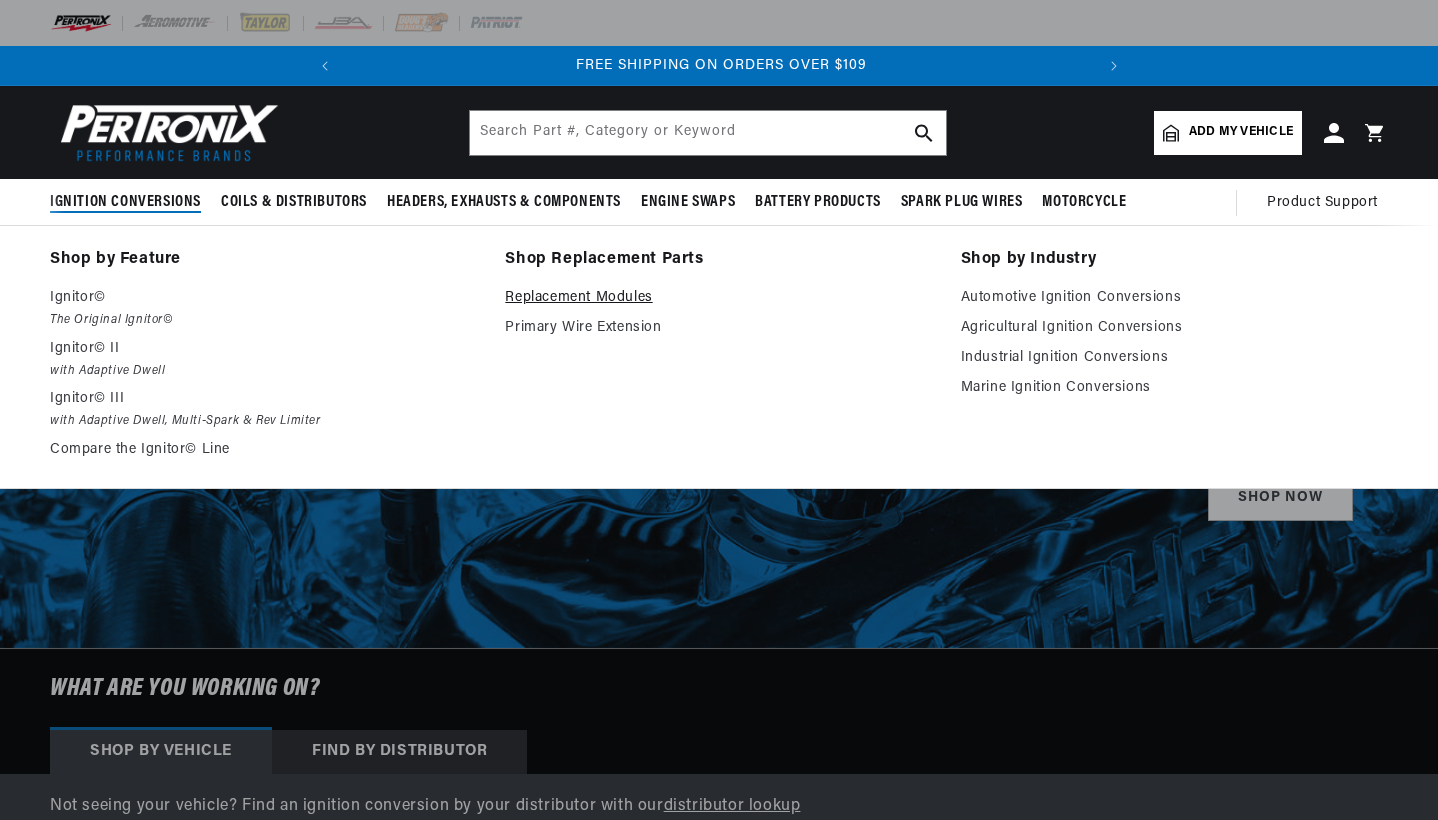 click on "Replacement Modules" at bounding box center [718, 298] 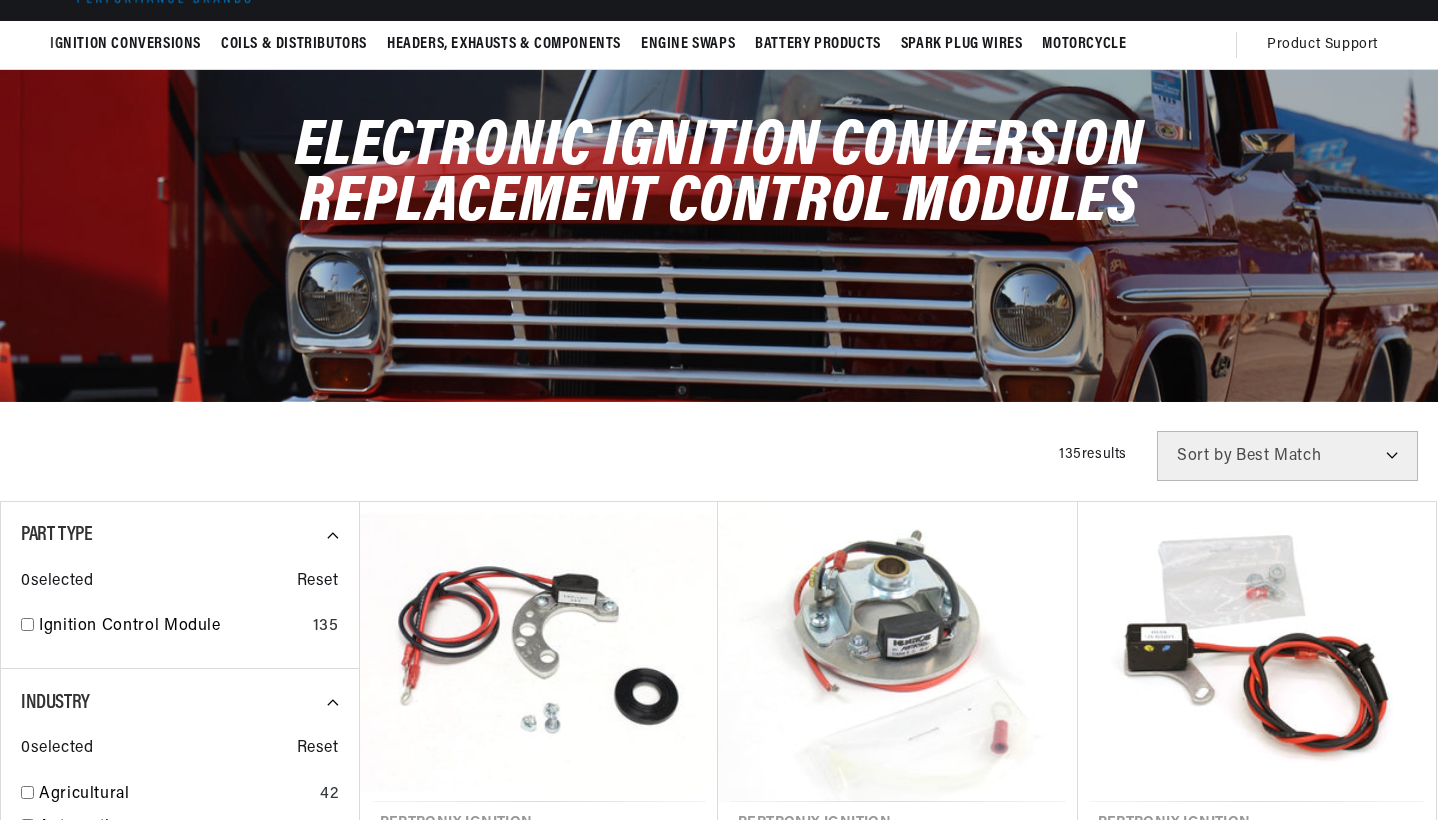 scroll, scrollTop: 180, scrollLeft: 0, axis: vertical 